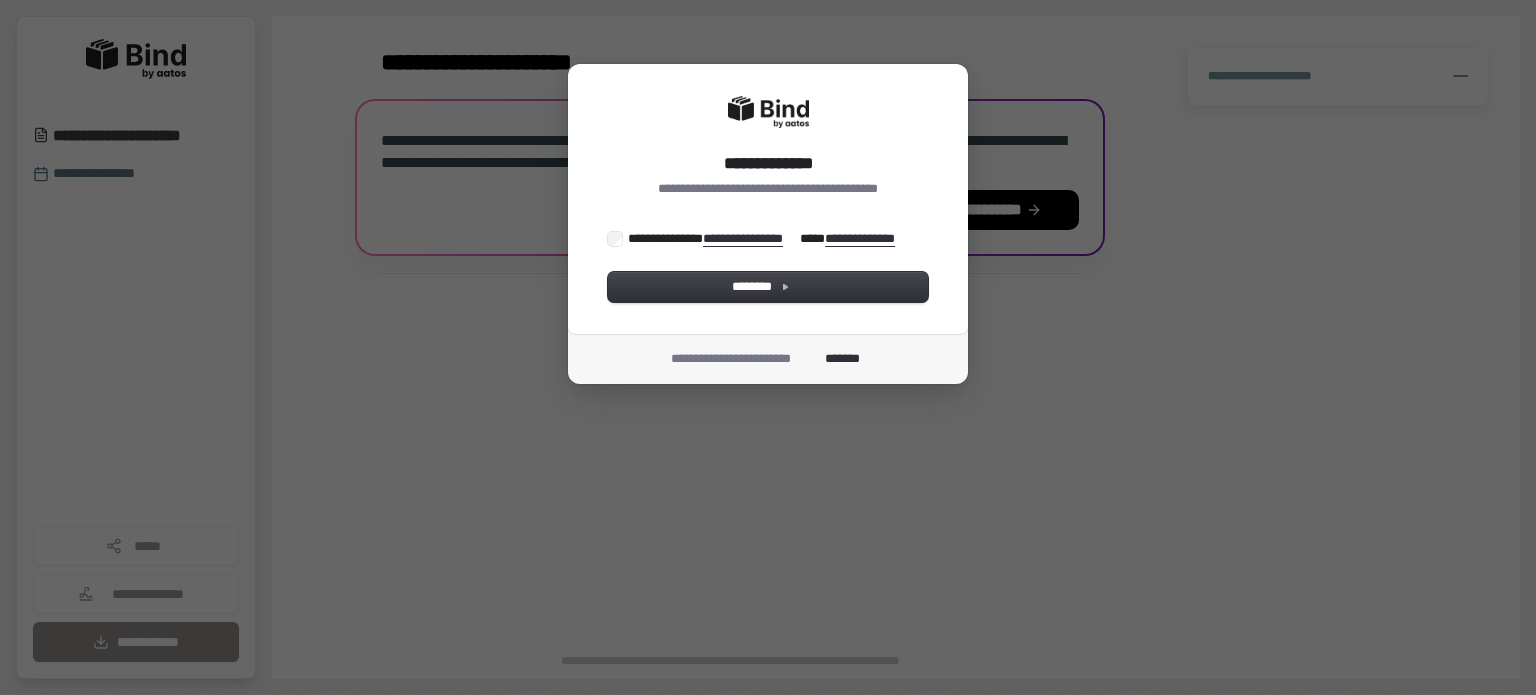 scroll, scrollTop: 0, scrollLeft: 0, axis: both 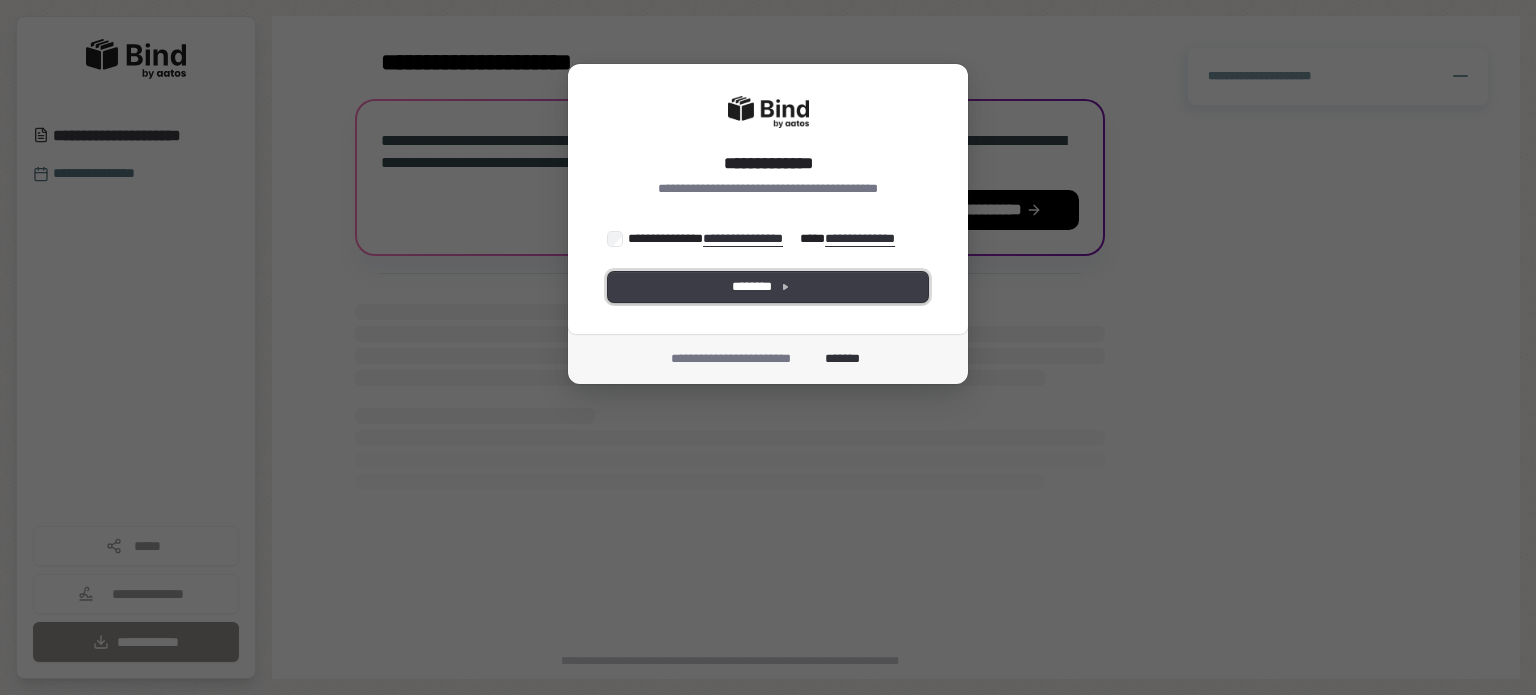 click on "********" at bounding box center (768, 287) 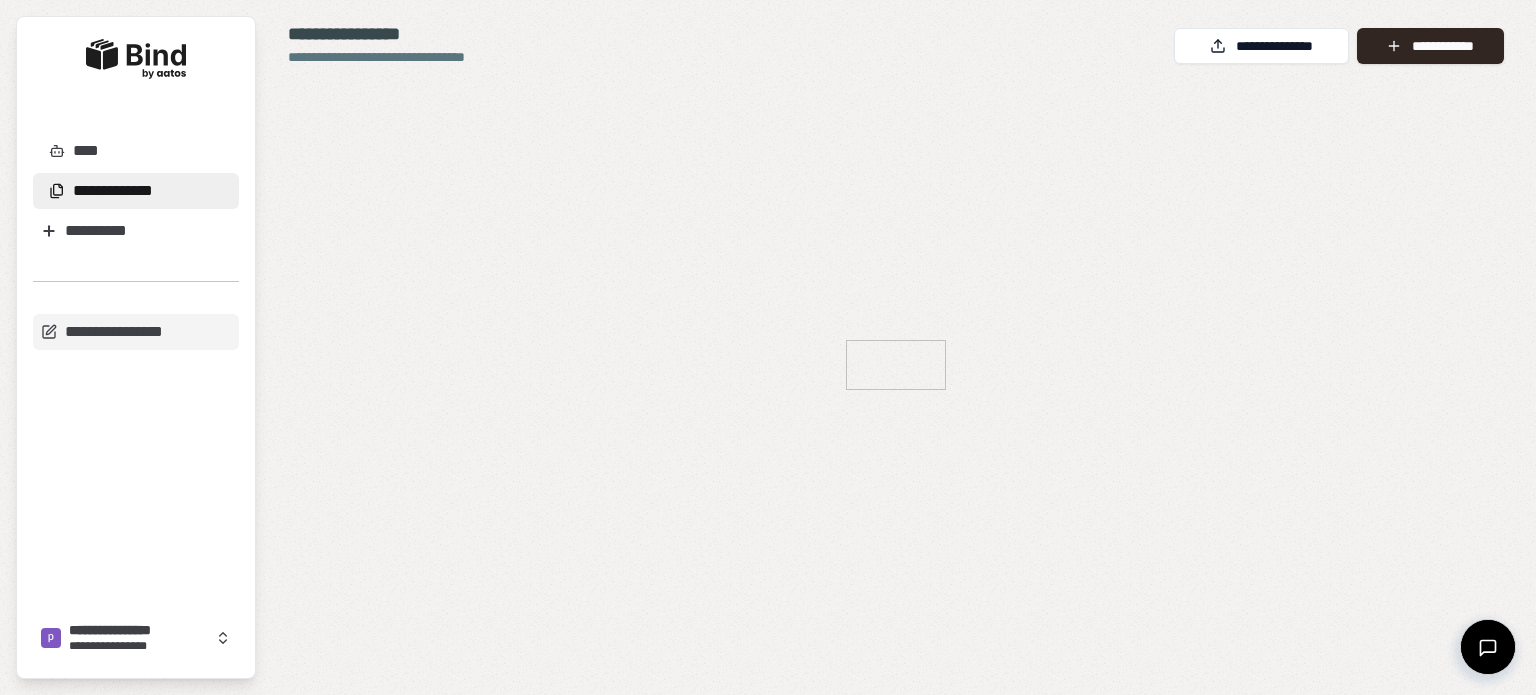 scroll, scrollTop: 0, scrollLeft: 0, axis: both 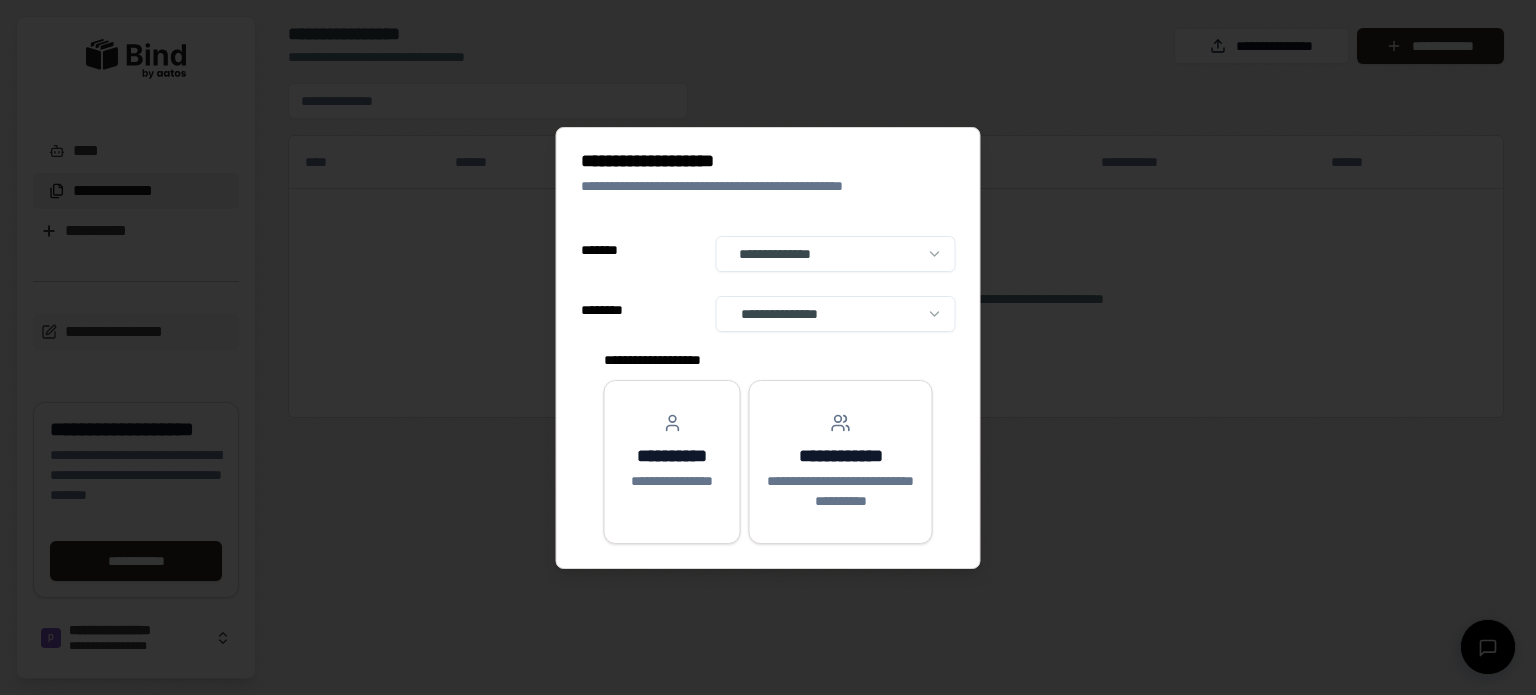 select on "**" 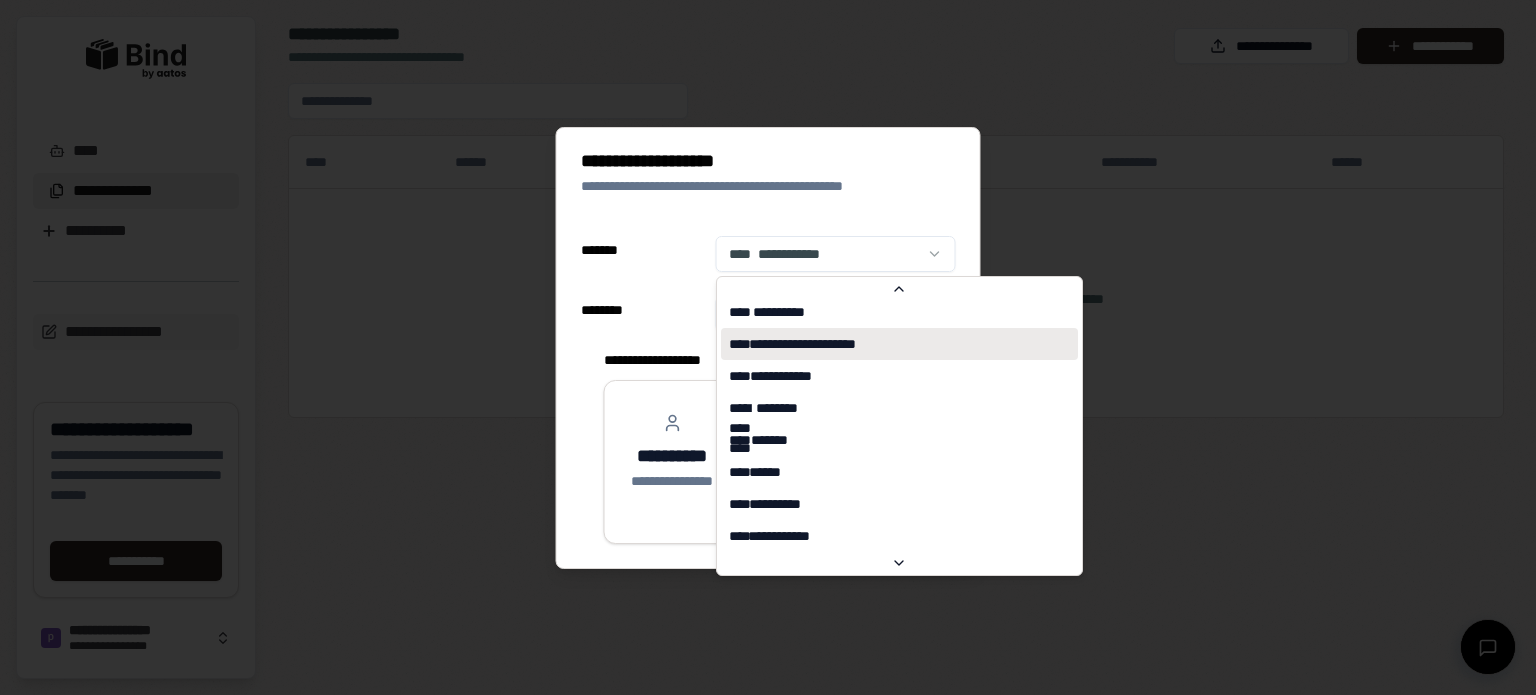 scroll, scrollTop: 6289, scrollLeft: 0, axis: vertical 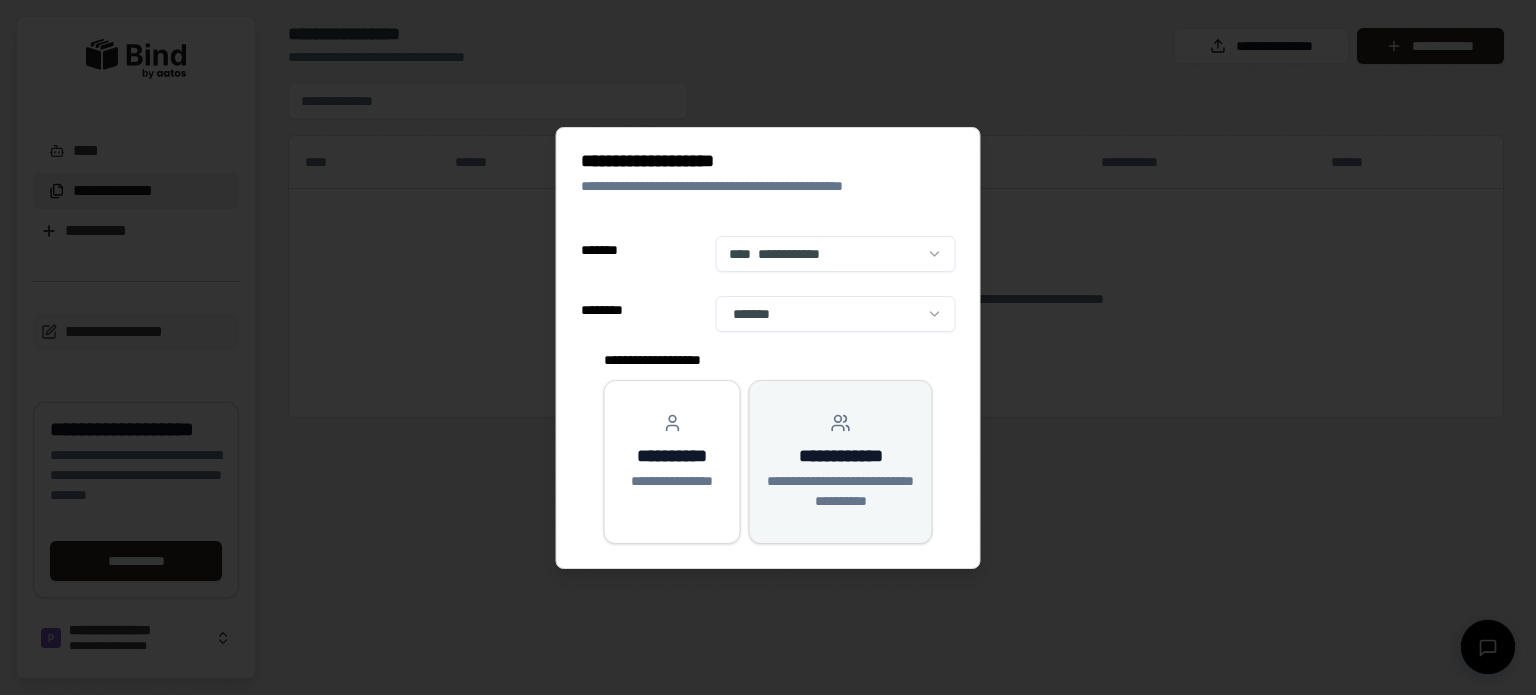 click on "**********" at bounding box center [841, 491] 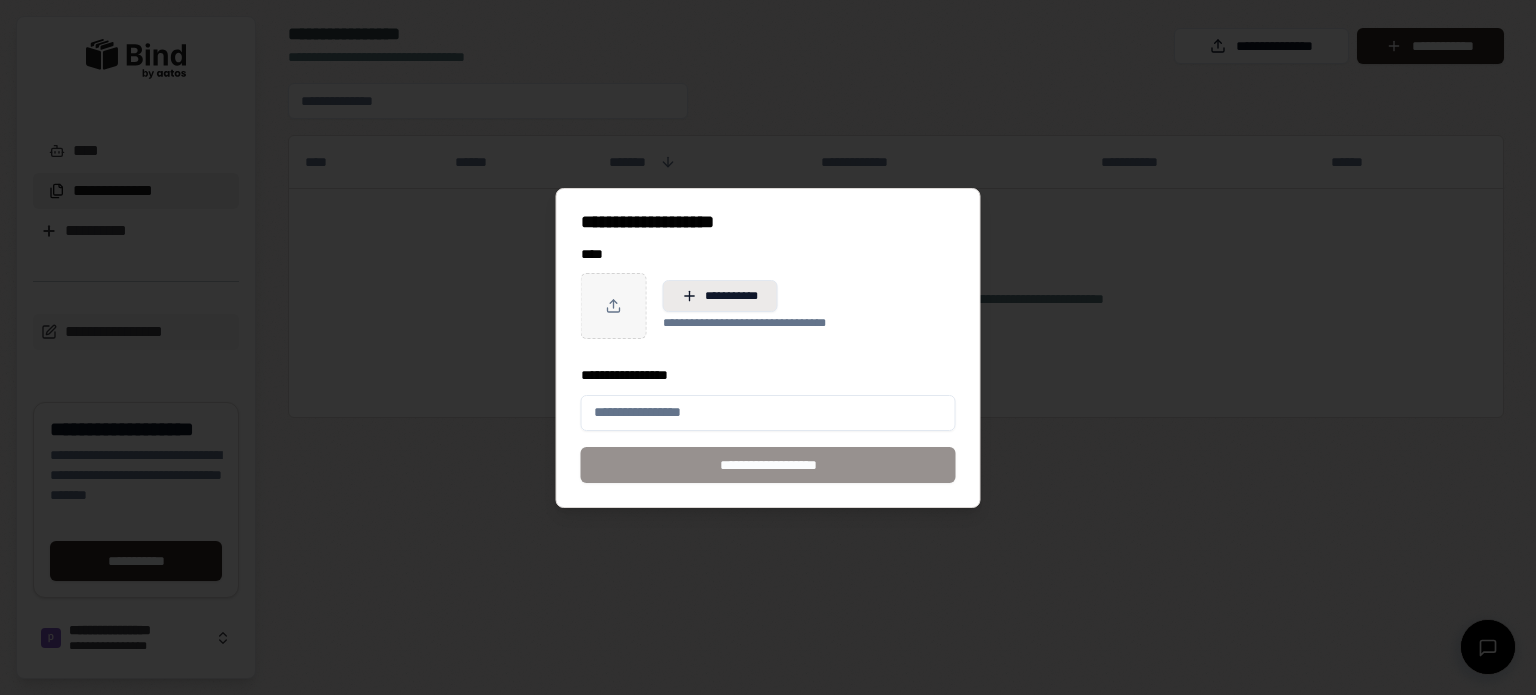 click on "**********" at bounding box center (720, 296) 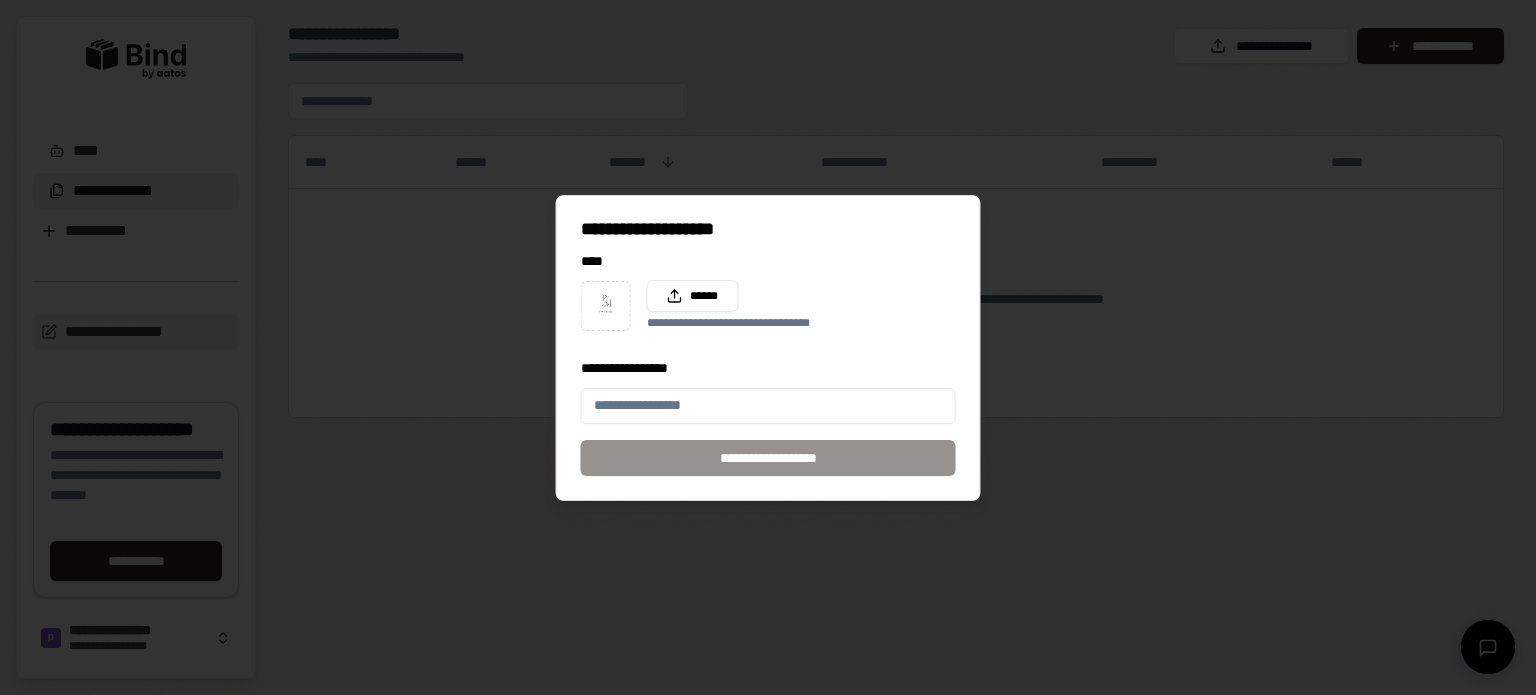 click on "**********" at bounding box center (768, 406) 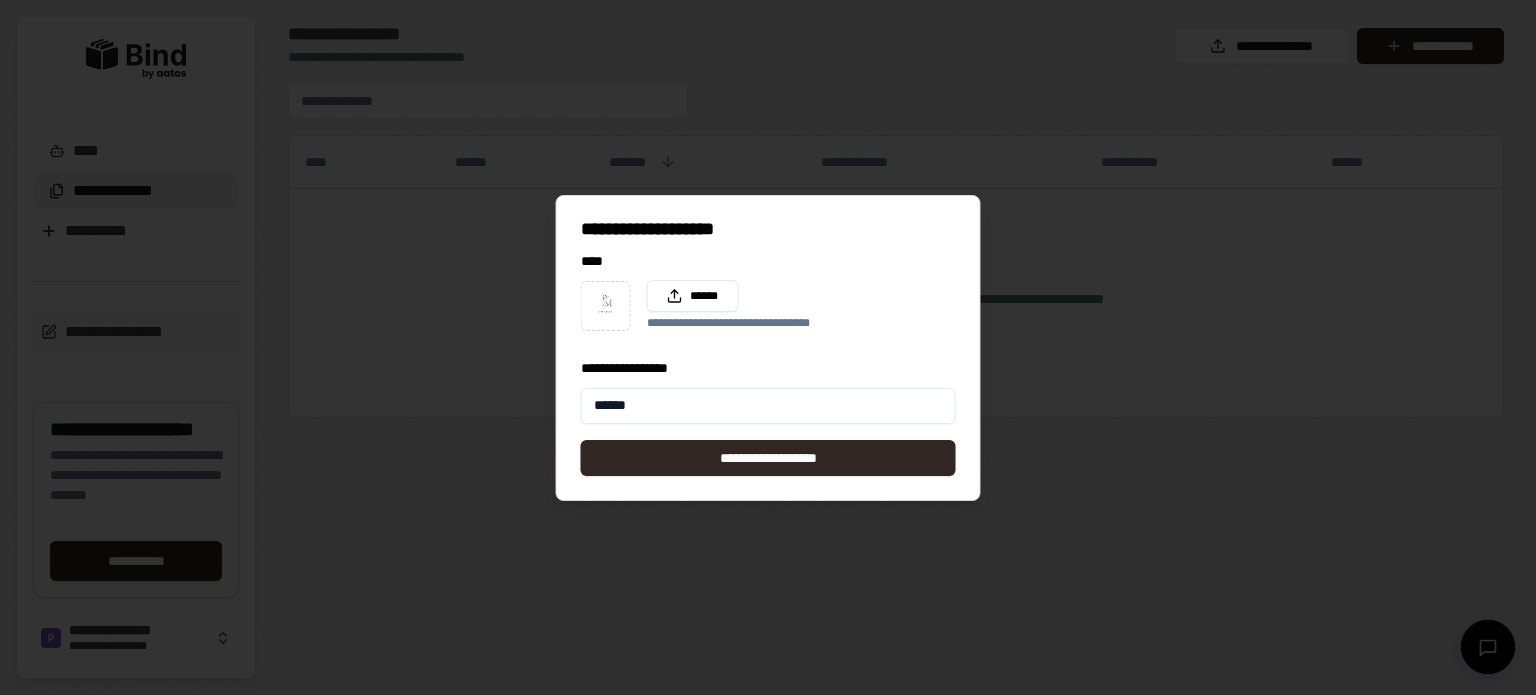 click on "**********" at bounding box center (624, 368) 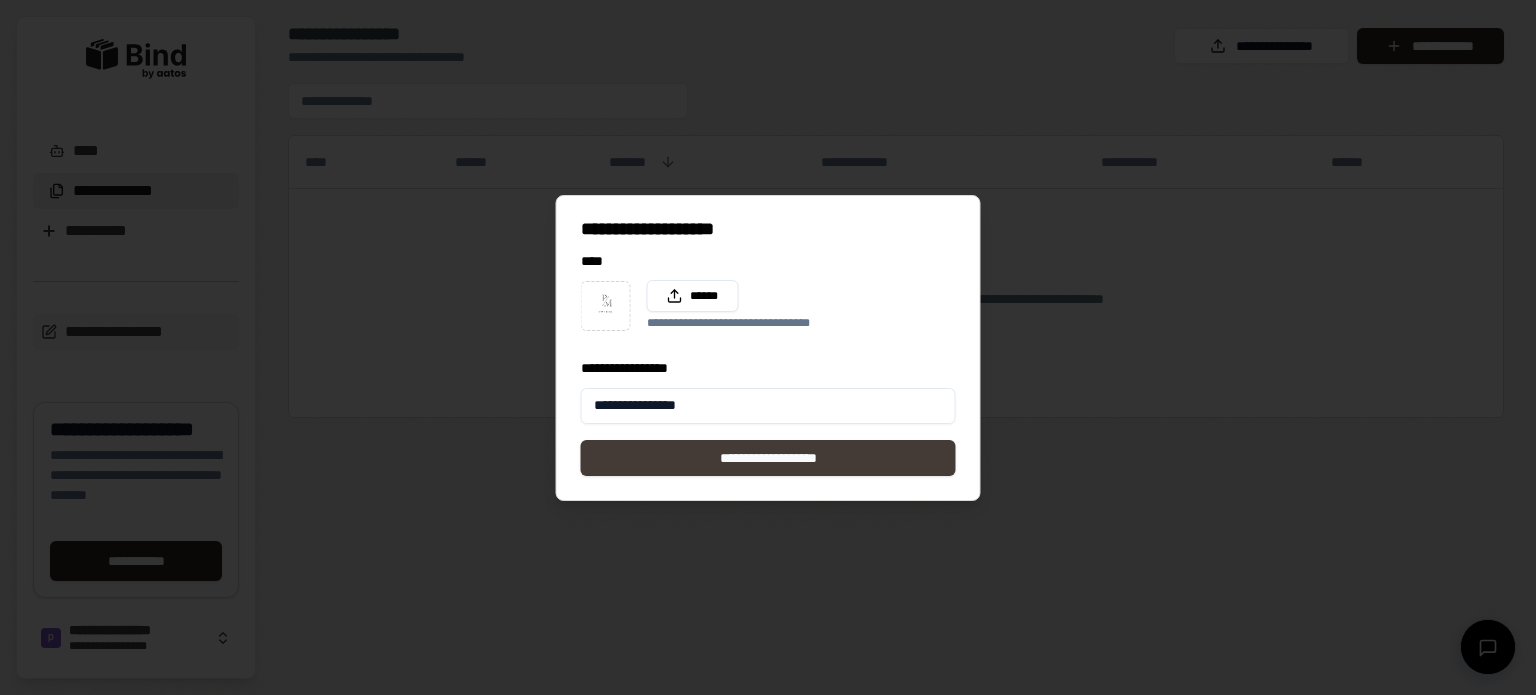 type on "**********" 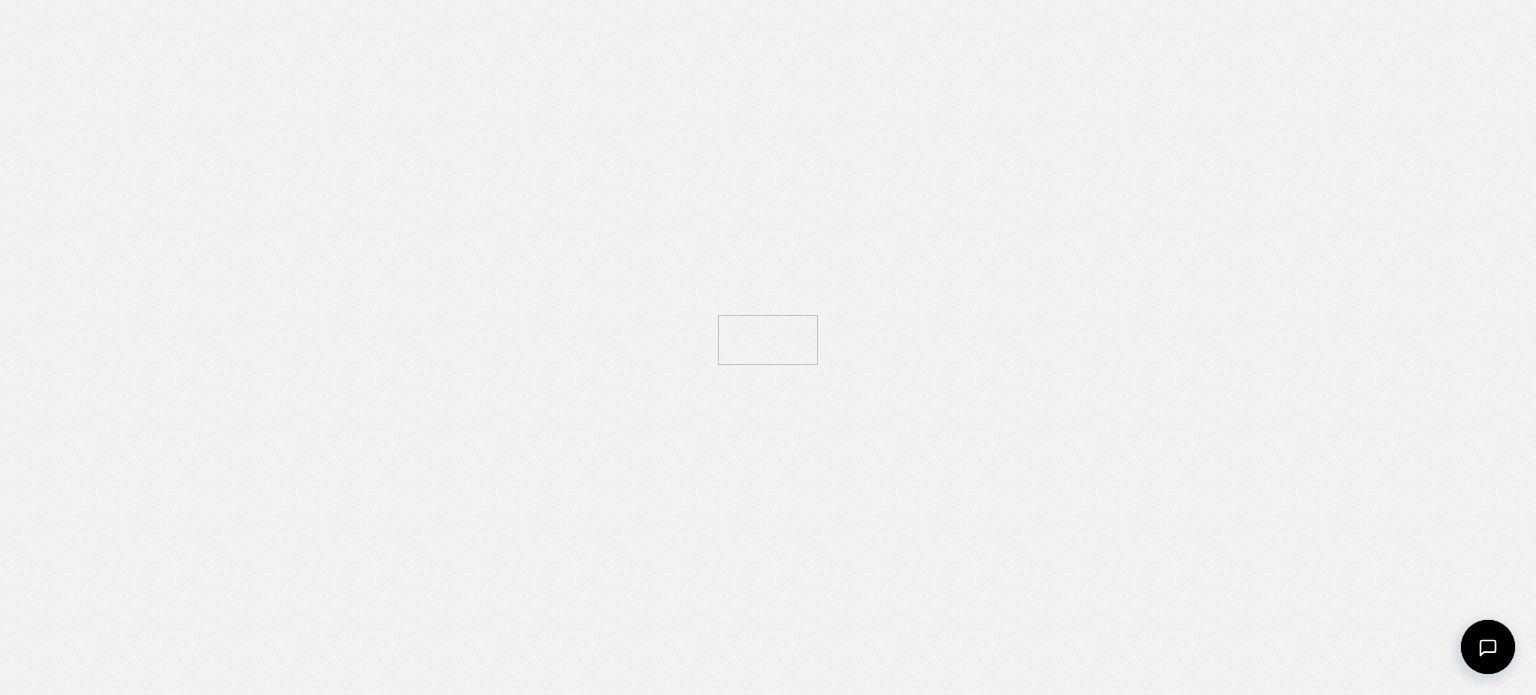 scroll, scrollTop: 0, scrollLeft: 0, axis: both 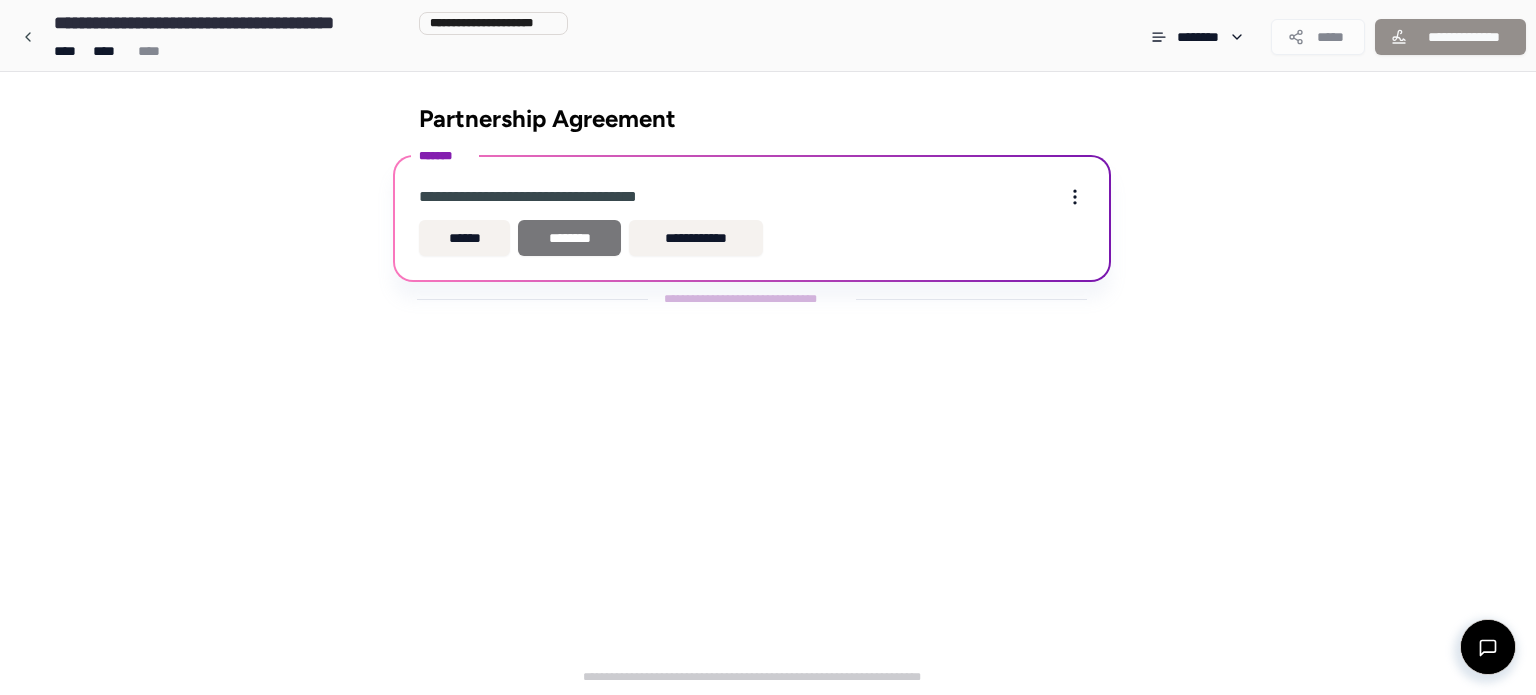 click on "********" at bounding box center [569, 238] 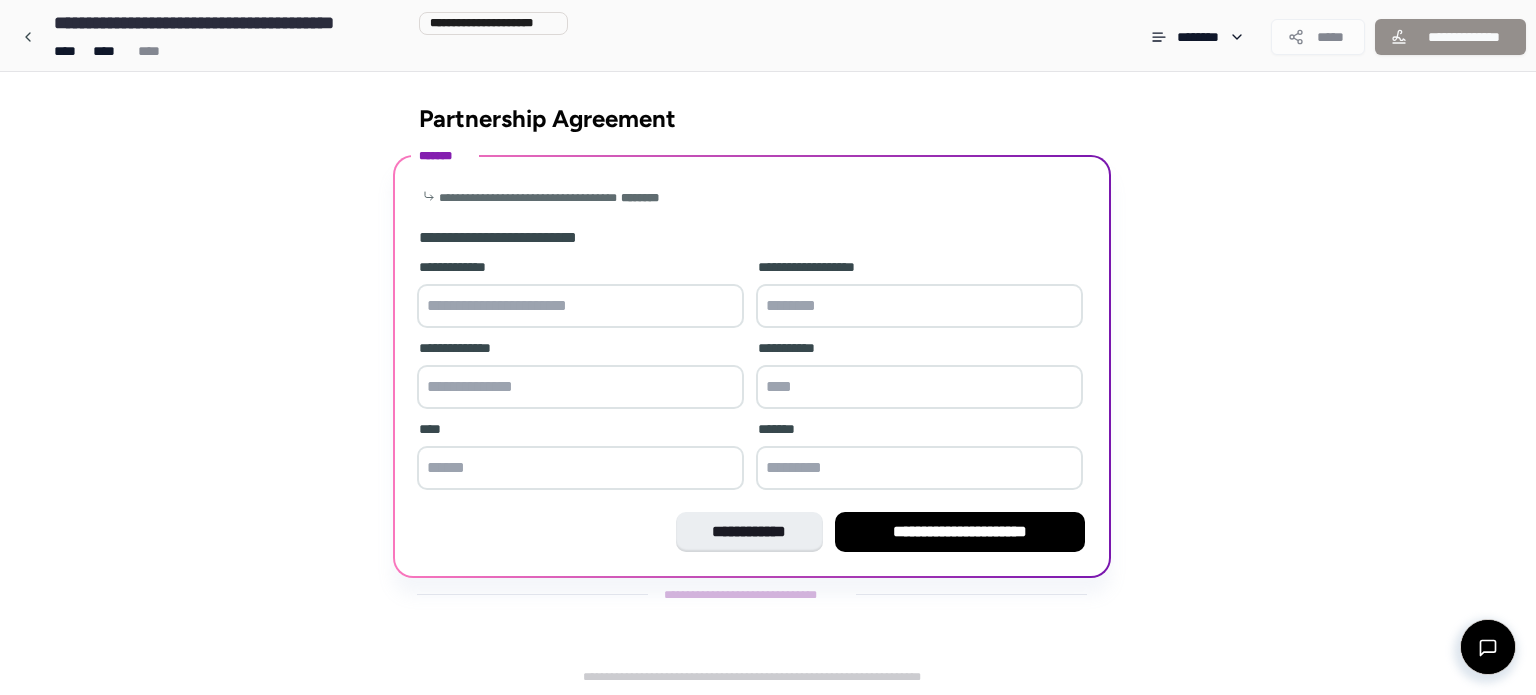 click at bounding box center [580, 306] 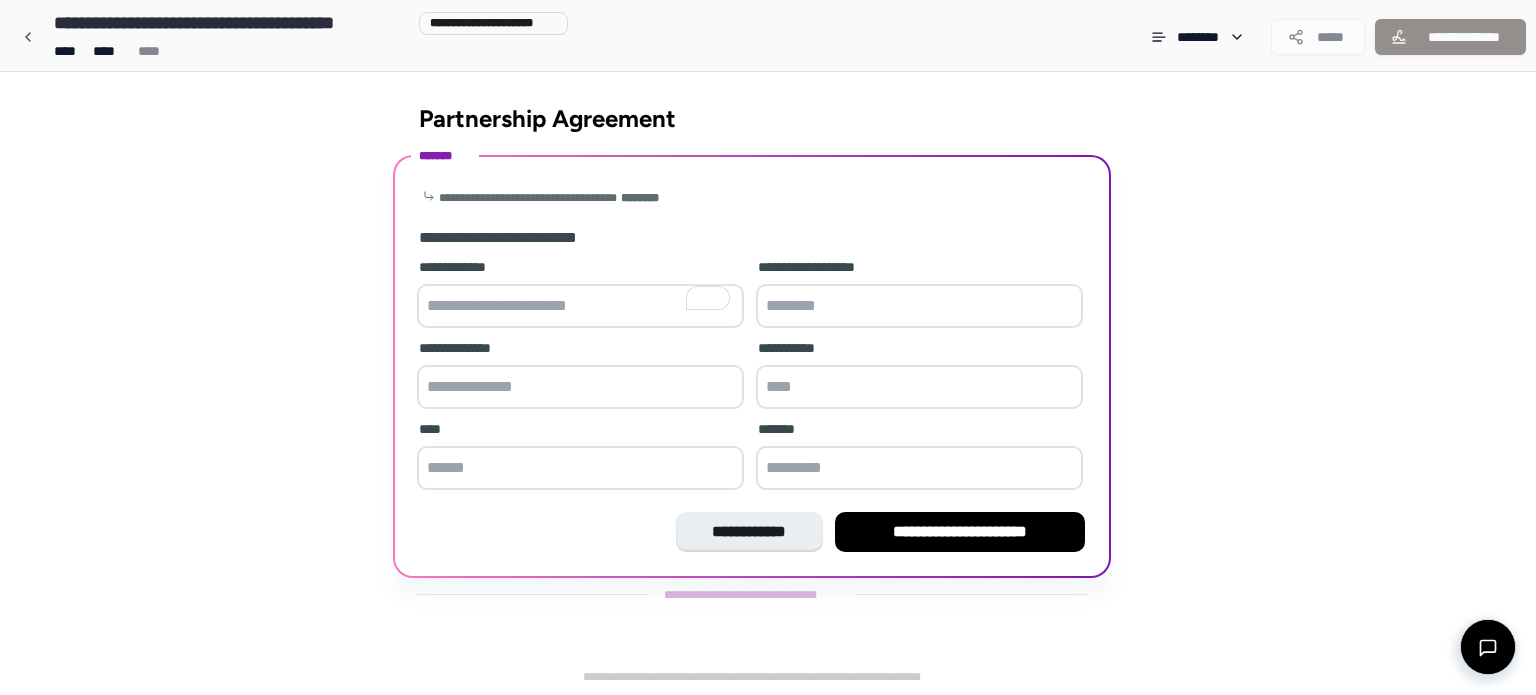 click at bounding box center [580, 306] 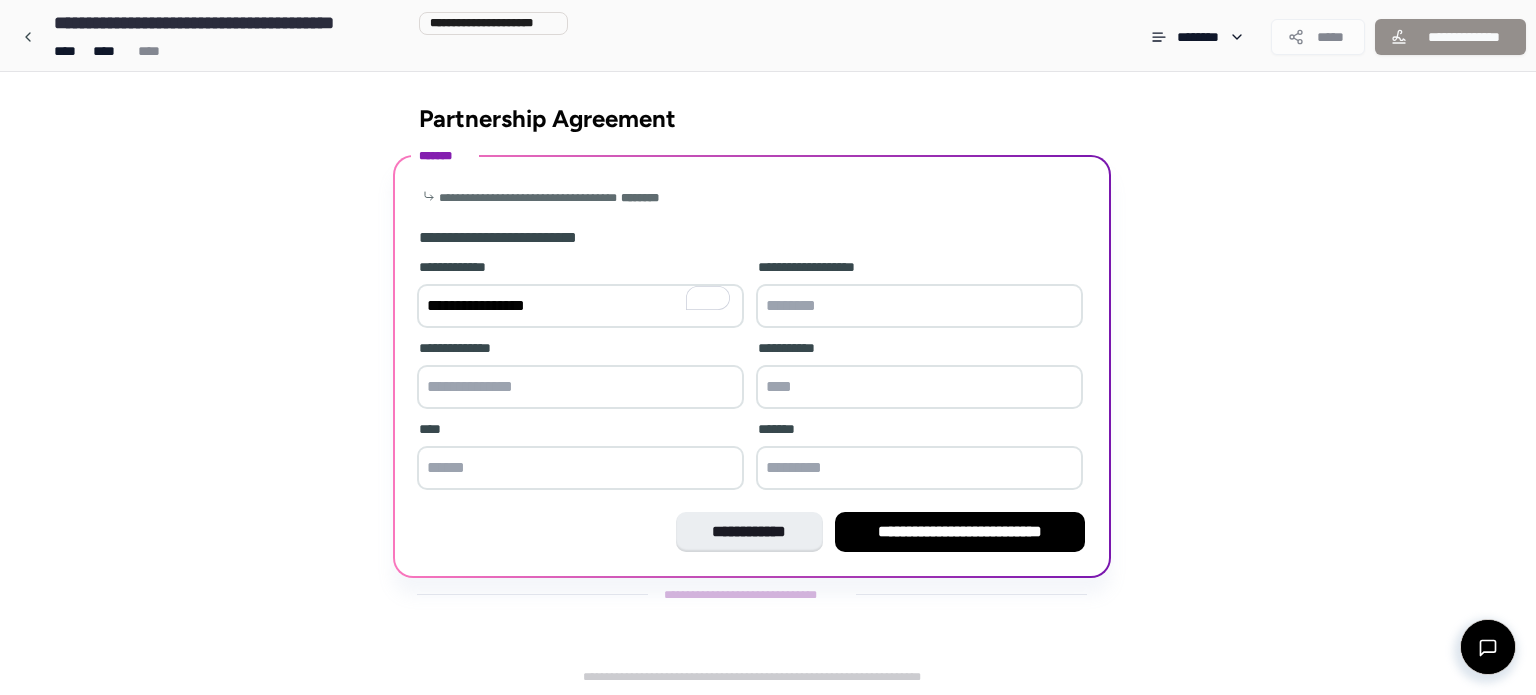 type on "**********" 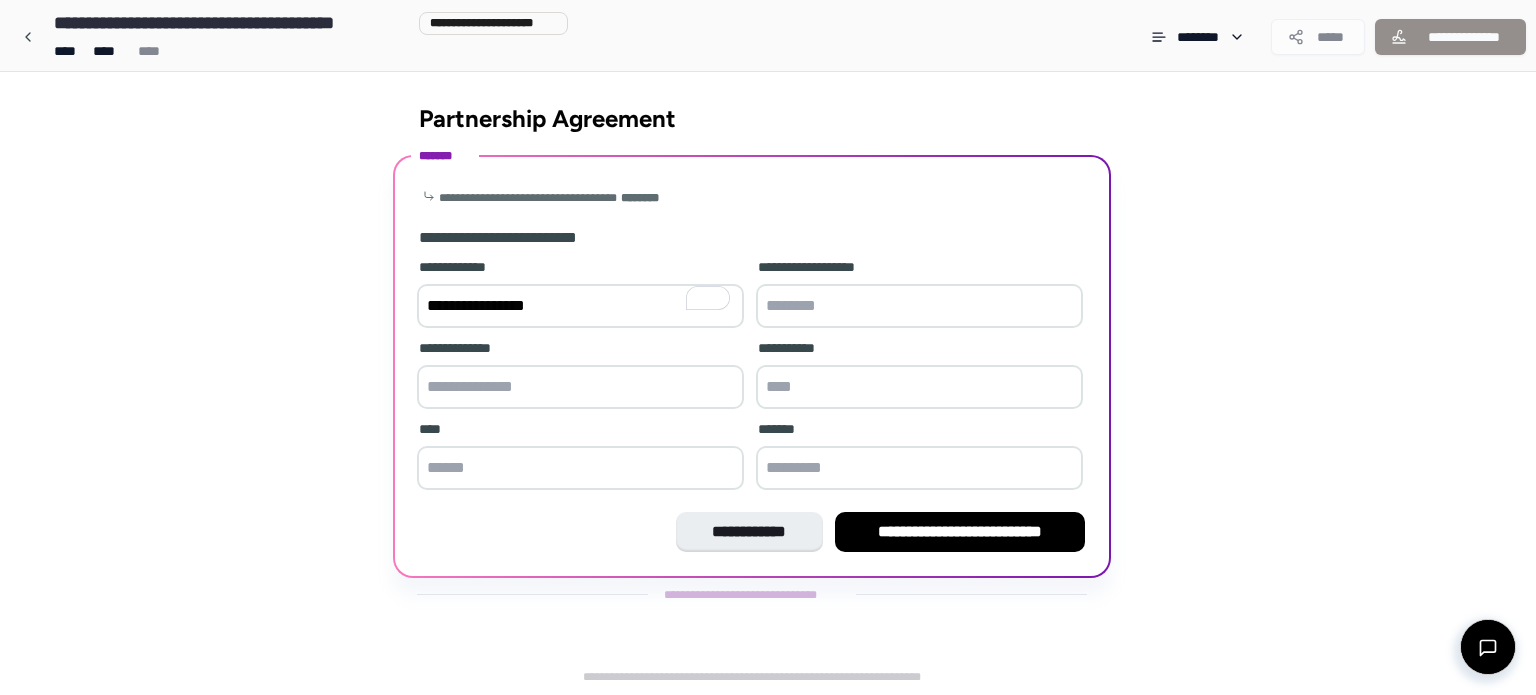 click at bounding box center [580, 387] 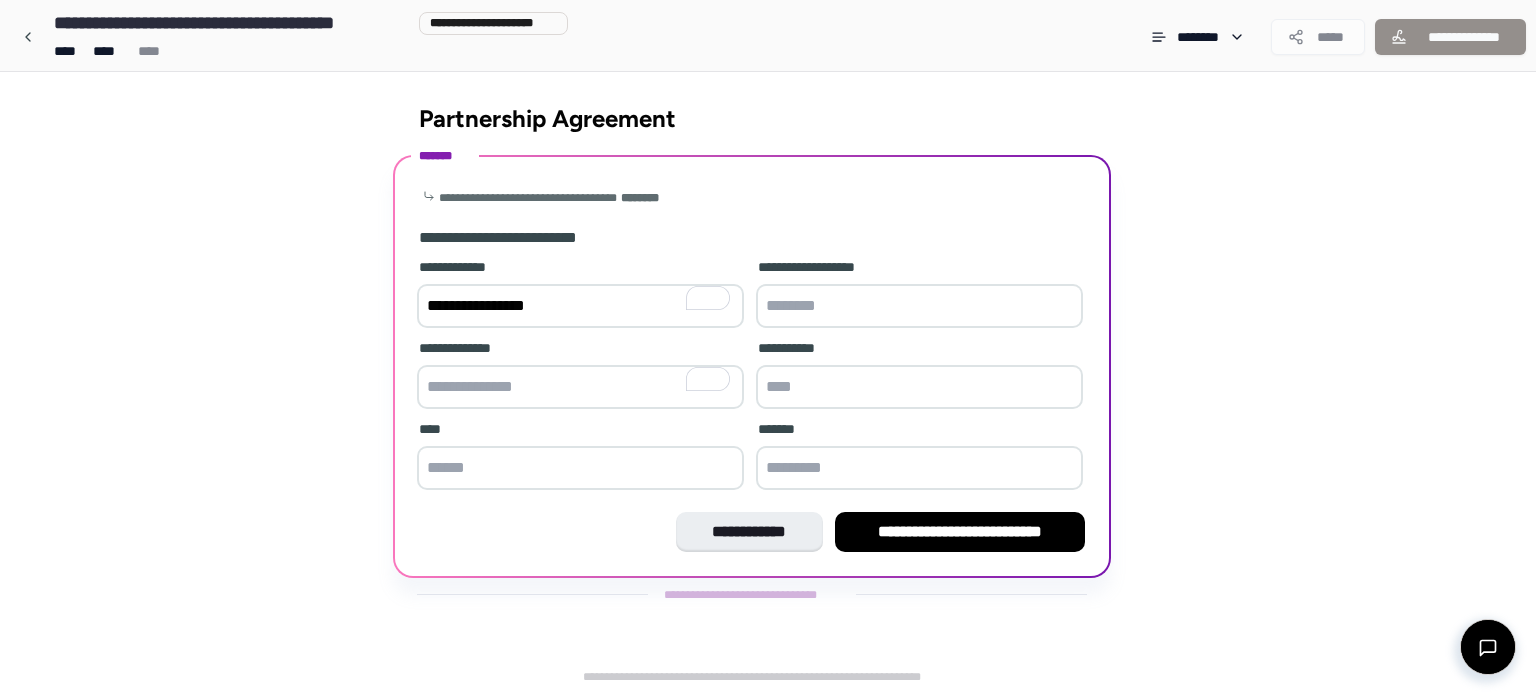 click at bounding box center (919, 306) 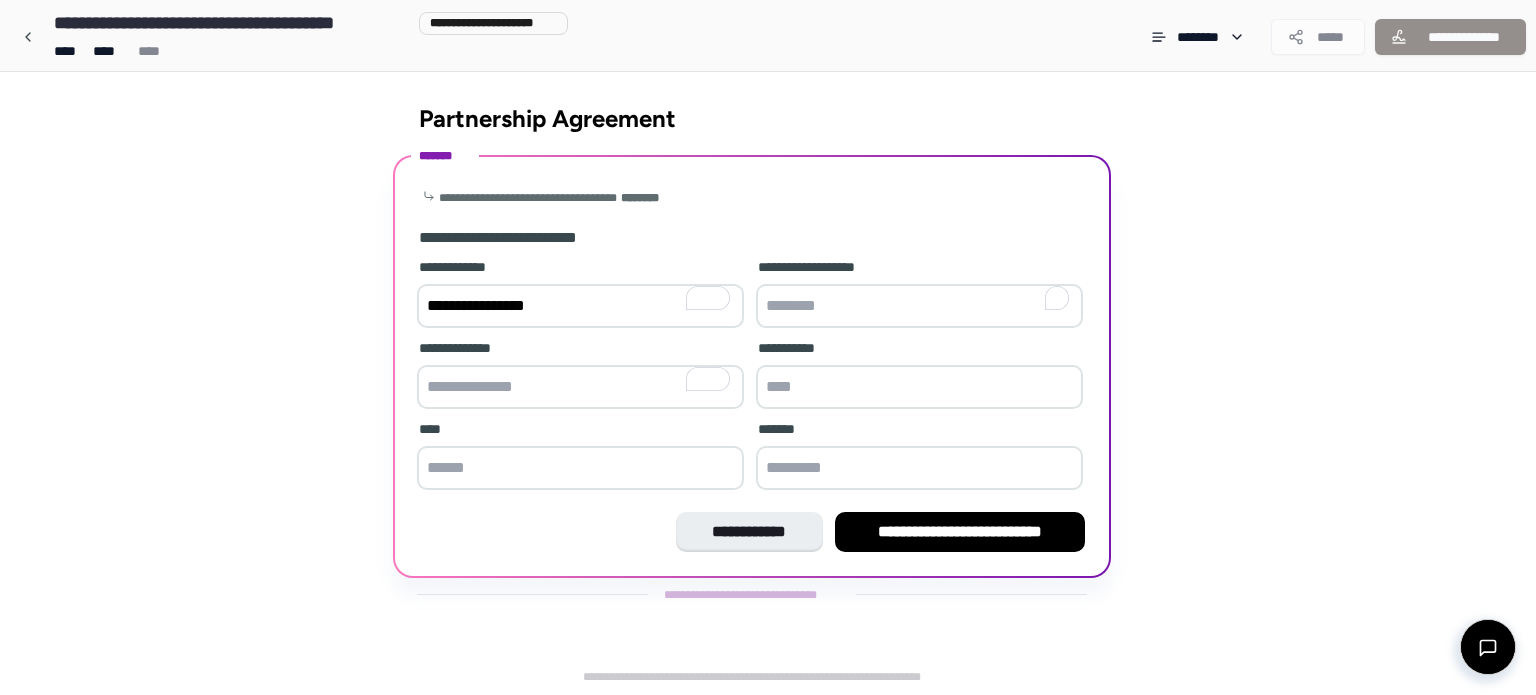 paste on "**********" 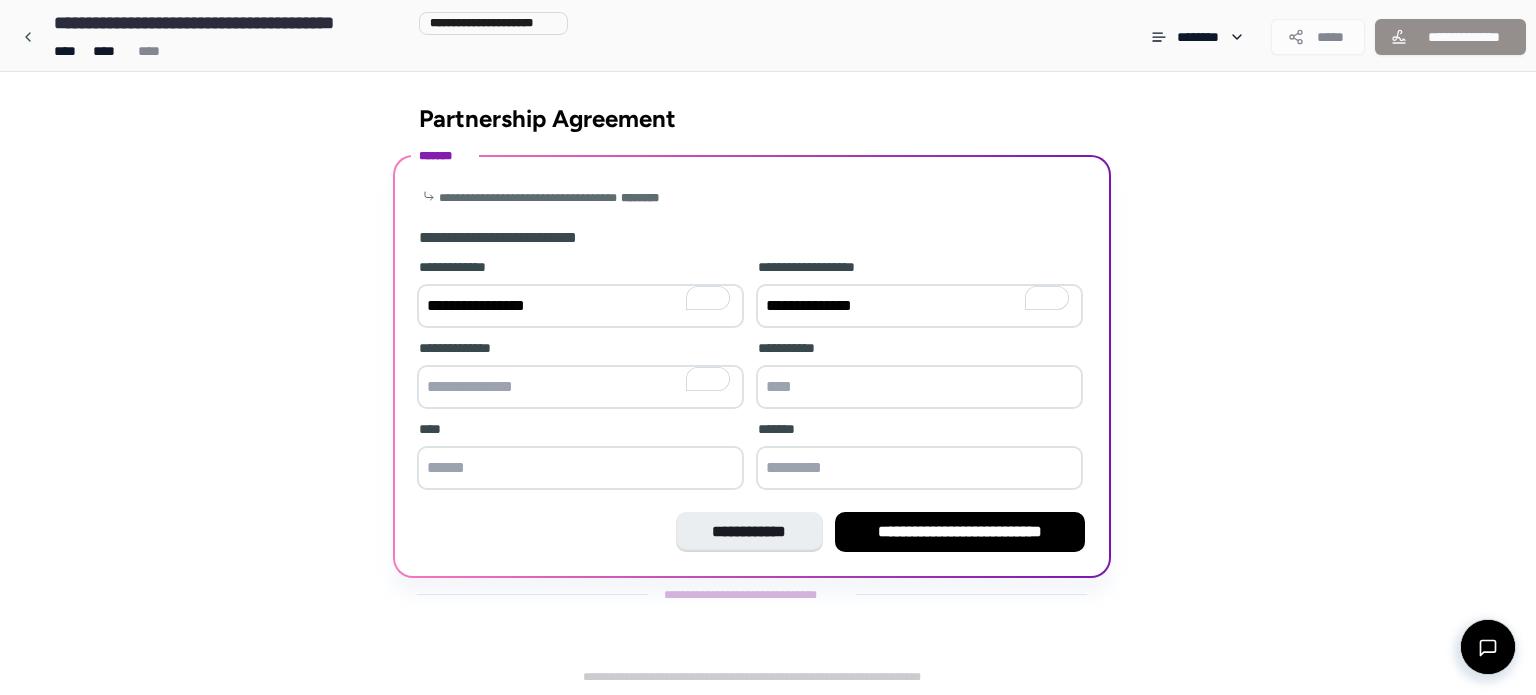 type on "**********" 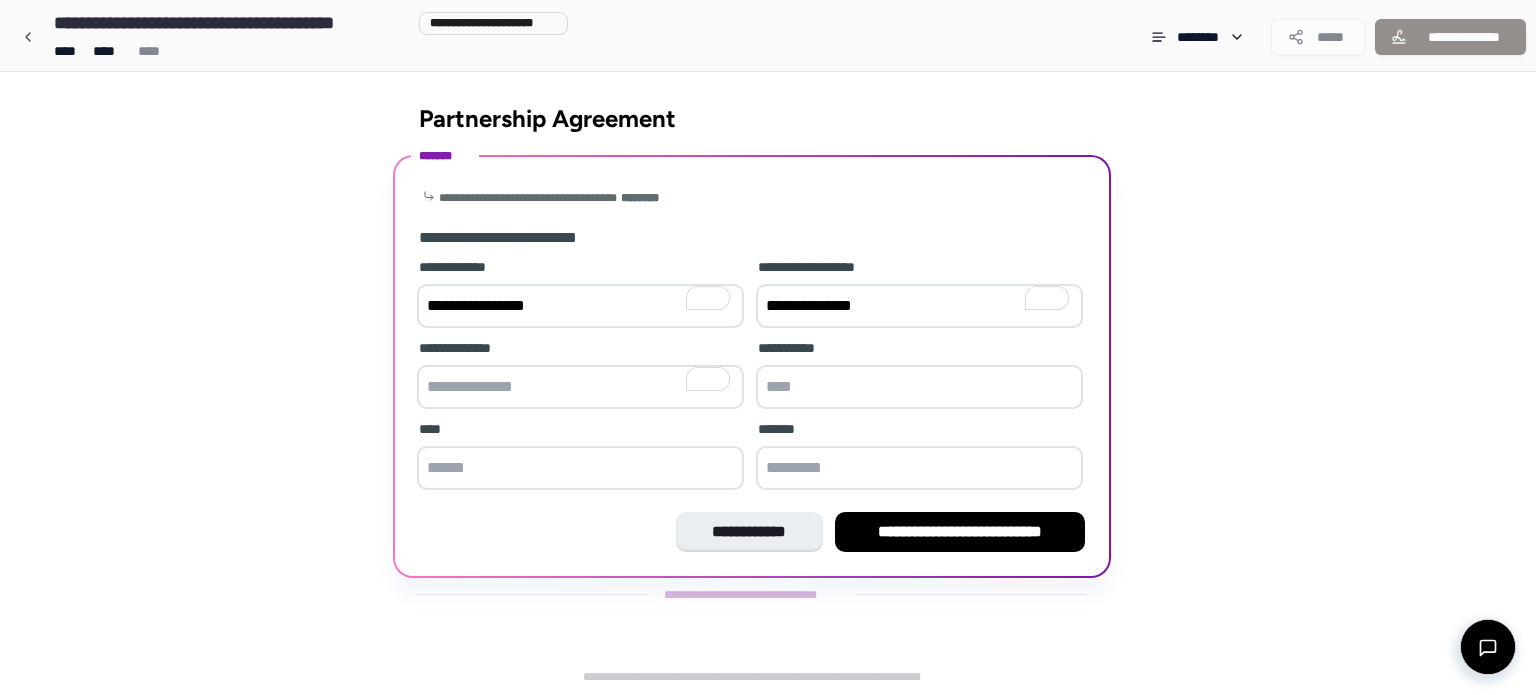click at bounding box center (580, 387) 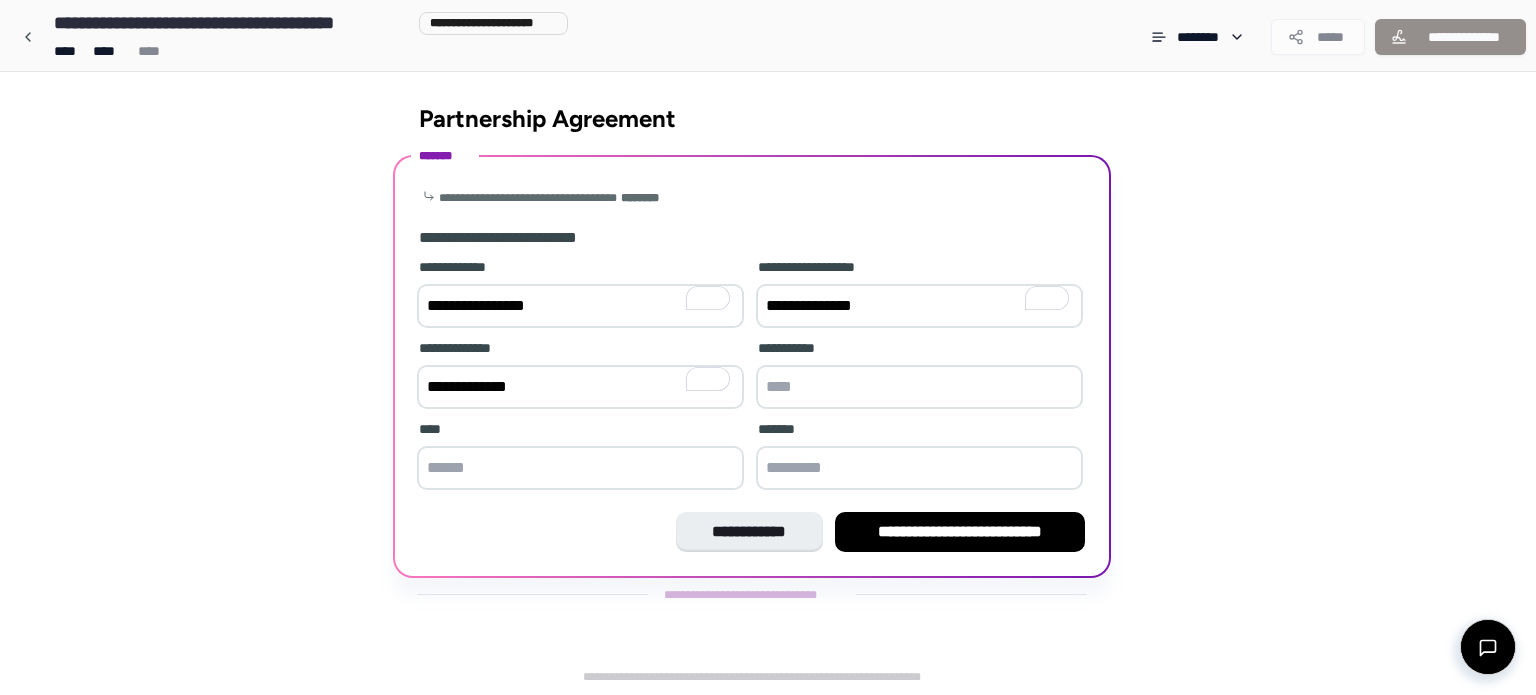 type on "**********" 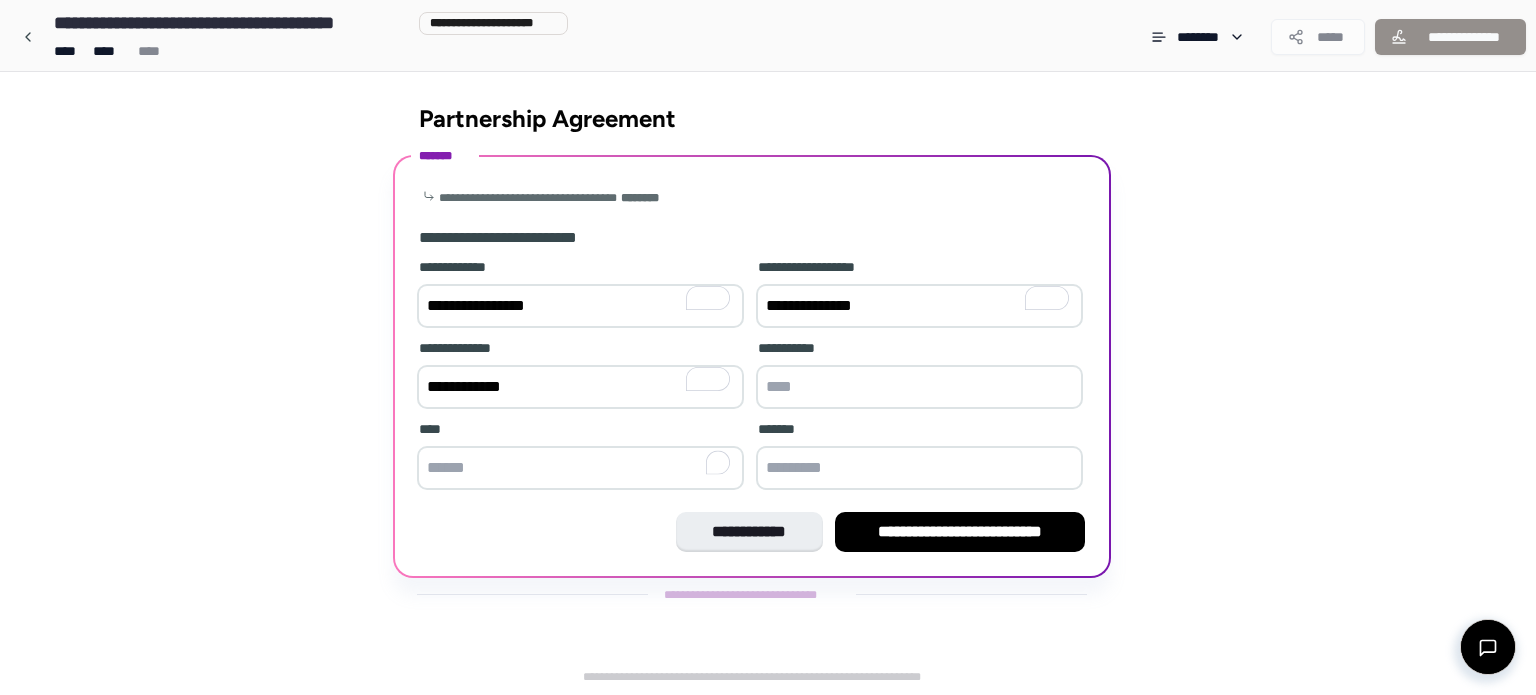 click at bounding box center (580, 468) 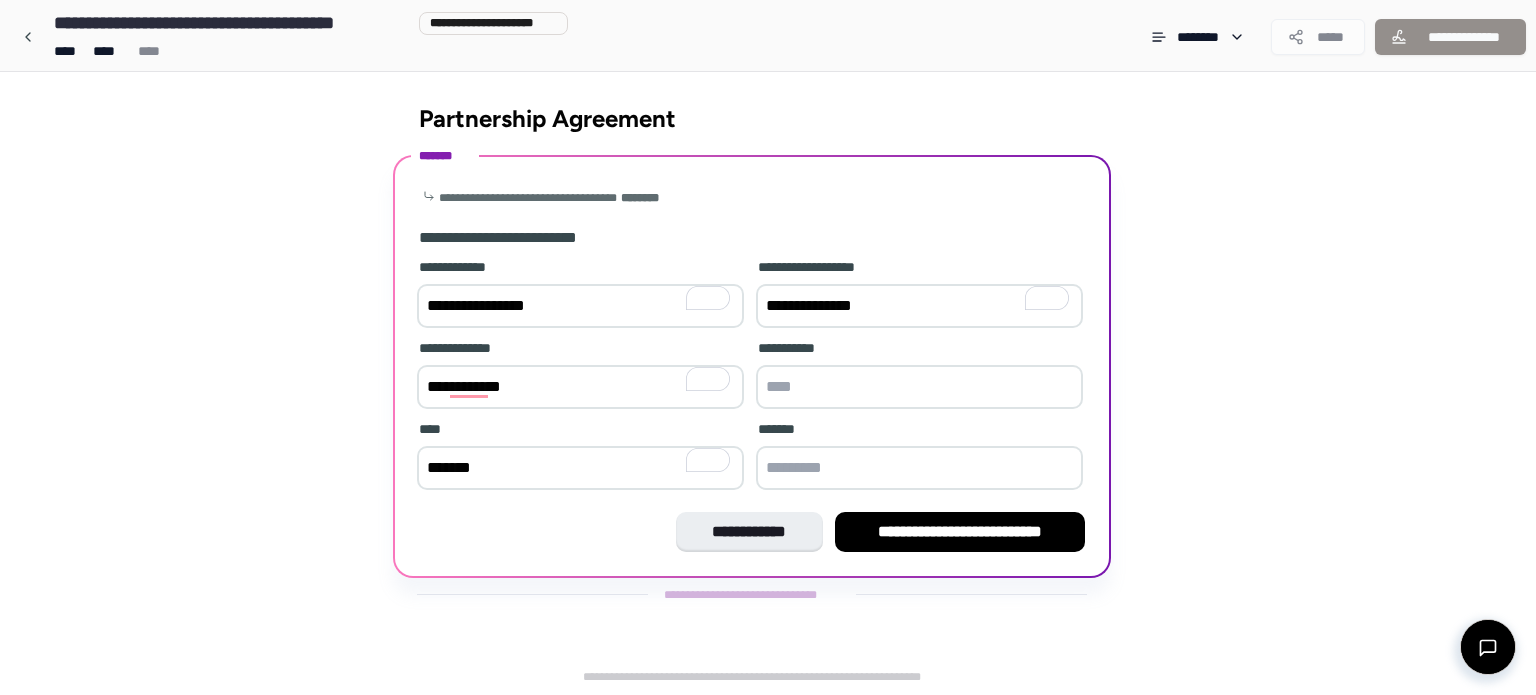 type on "*******" 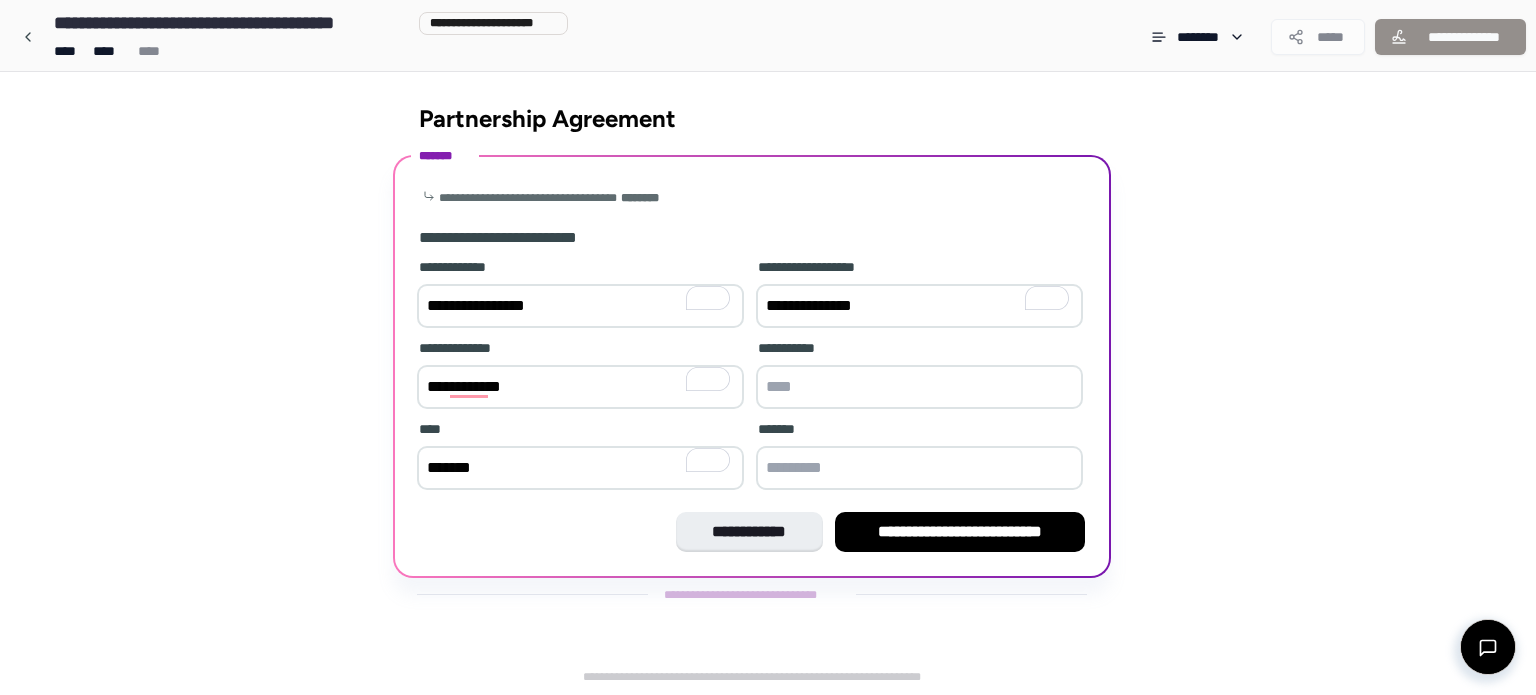 click at bounding box center [919, 468] 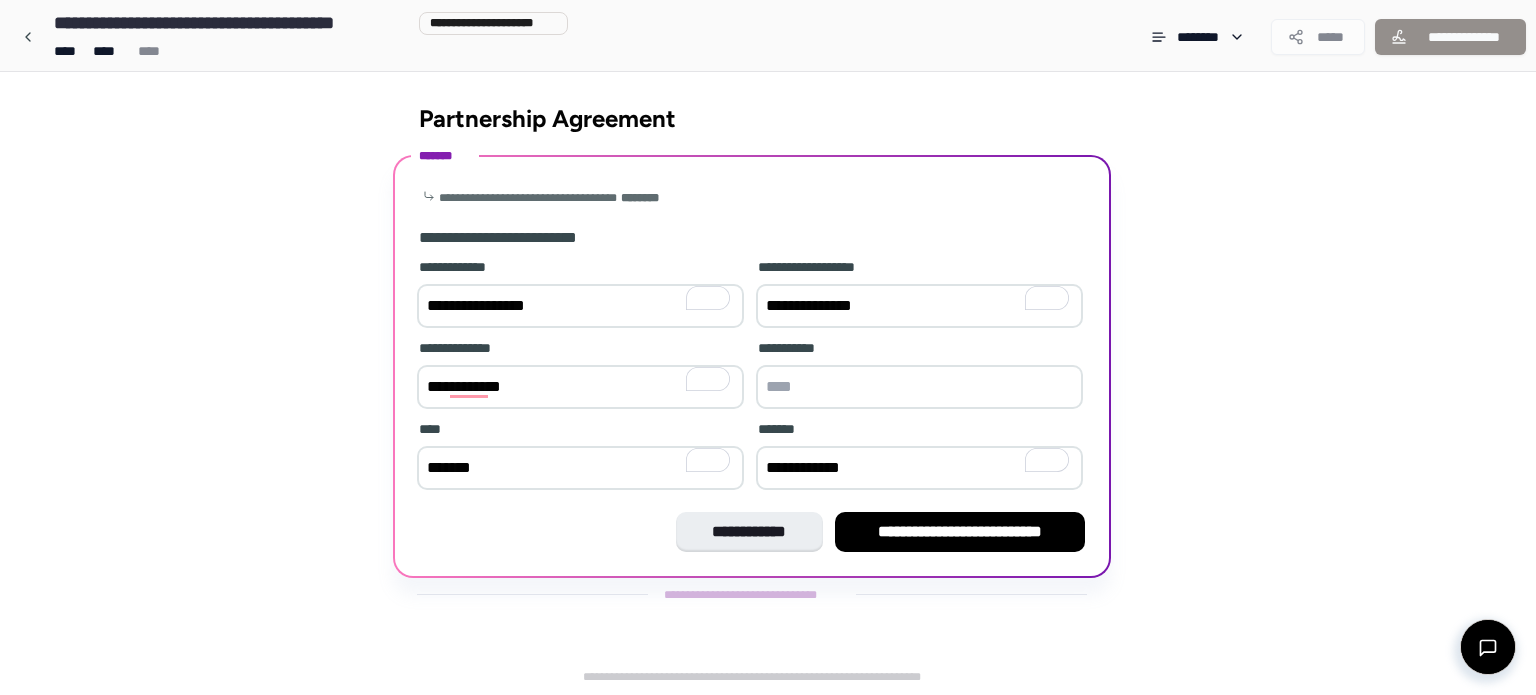 type on "**********" 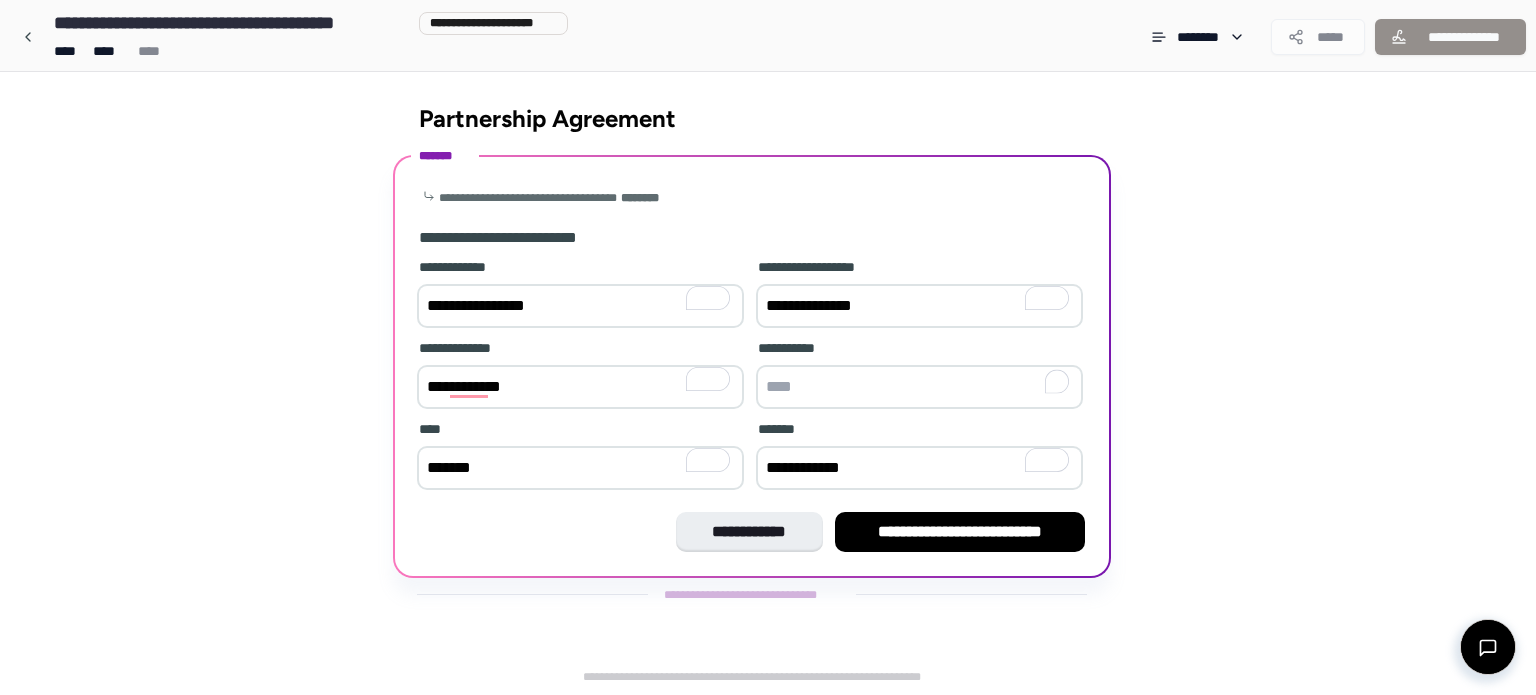 click at bounding box center [919, 387] 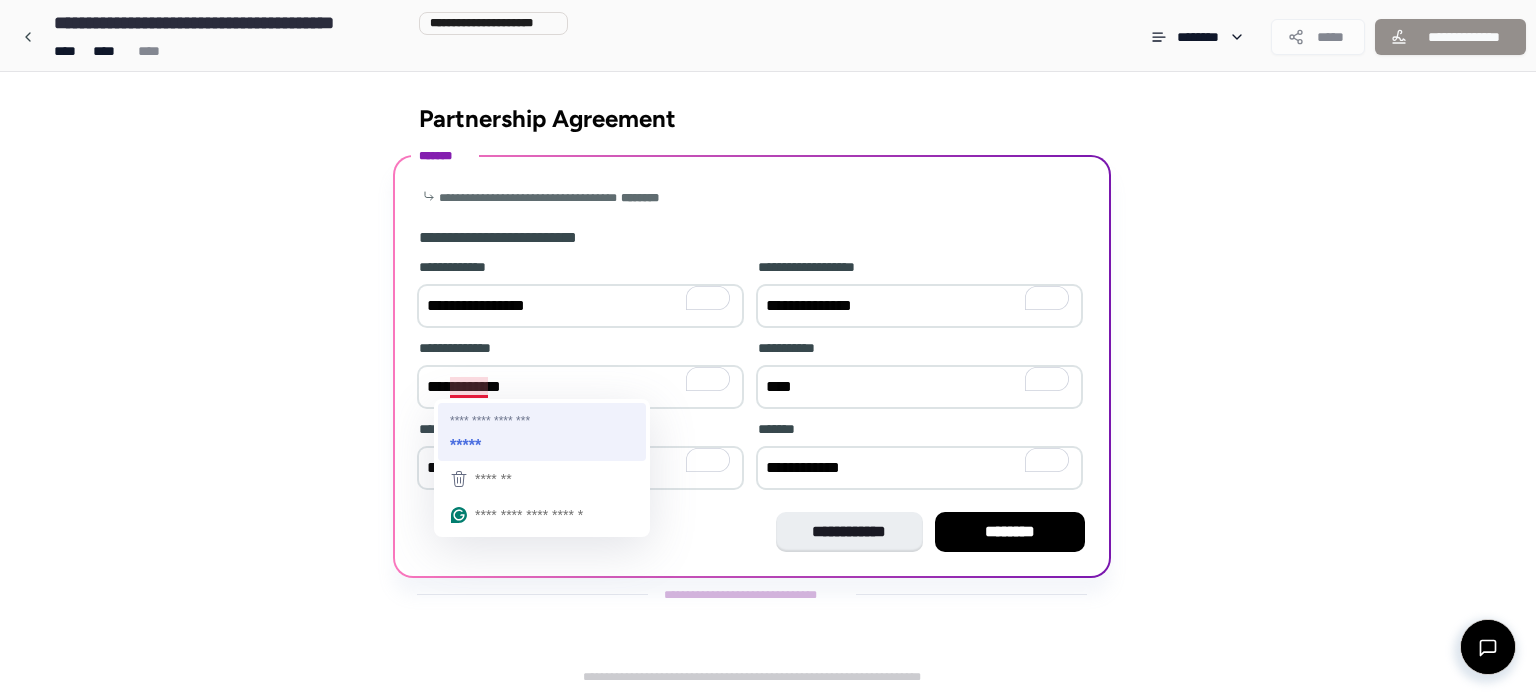 type on "****" 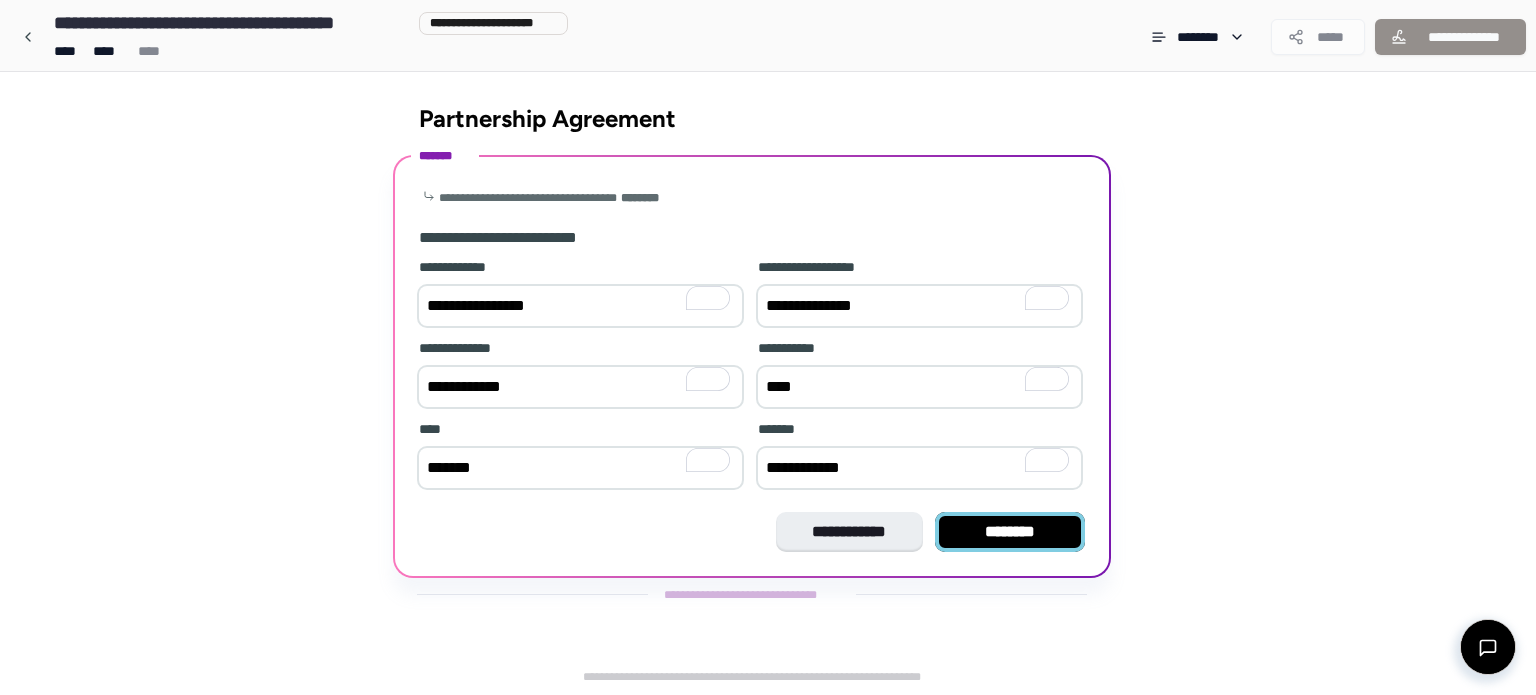 type on "**********" 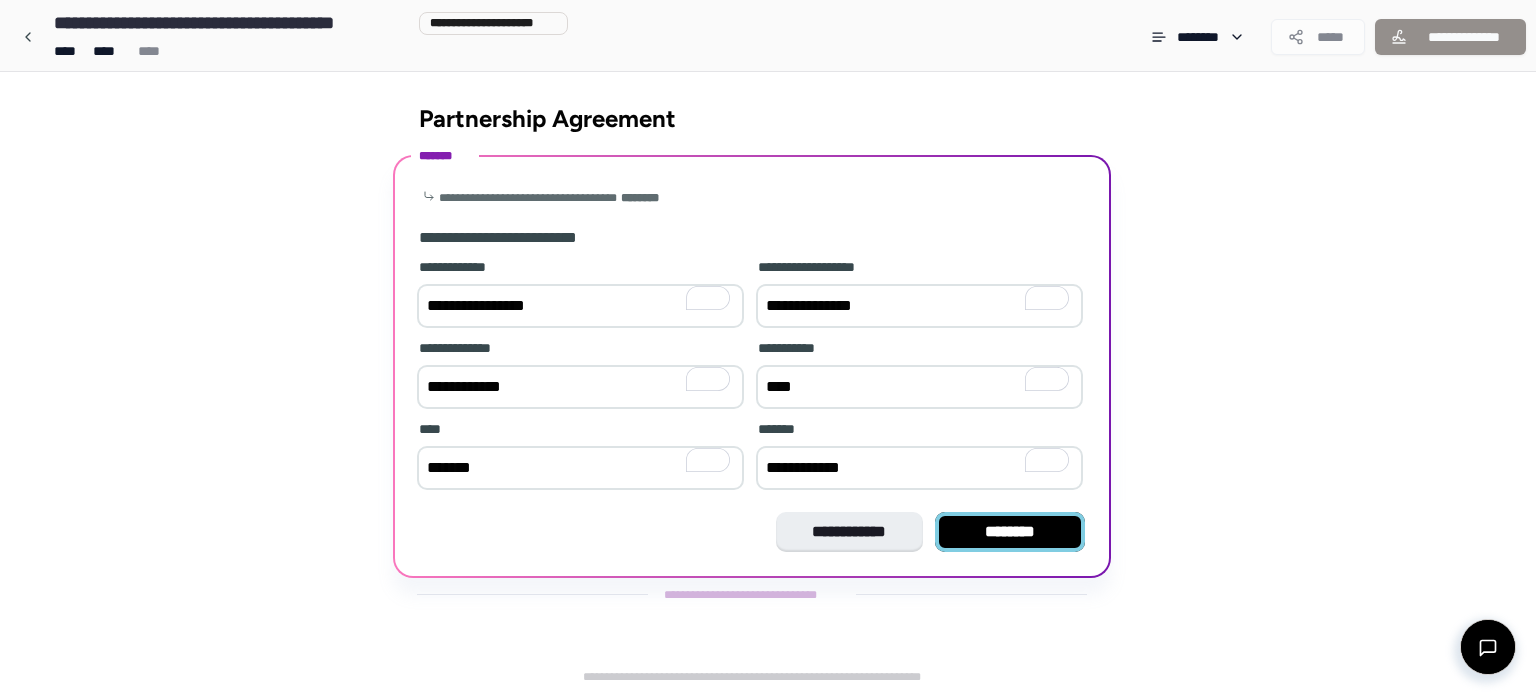 click on "********" at bounding box center [1010, 532] 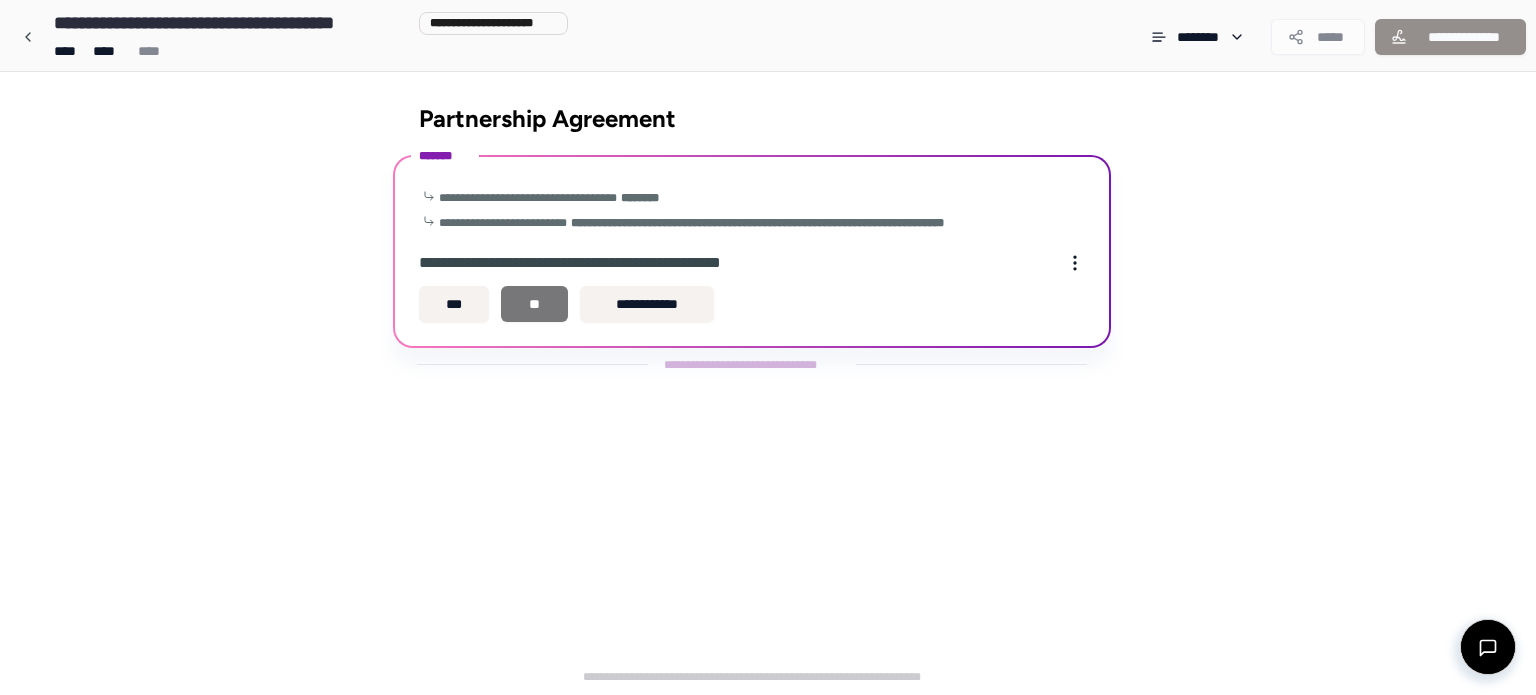 click on "**" at bounding box center (534, 304) 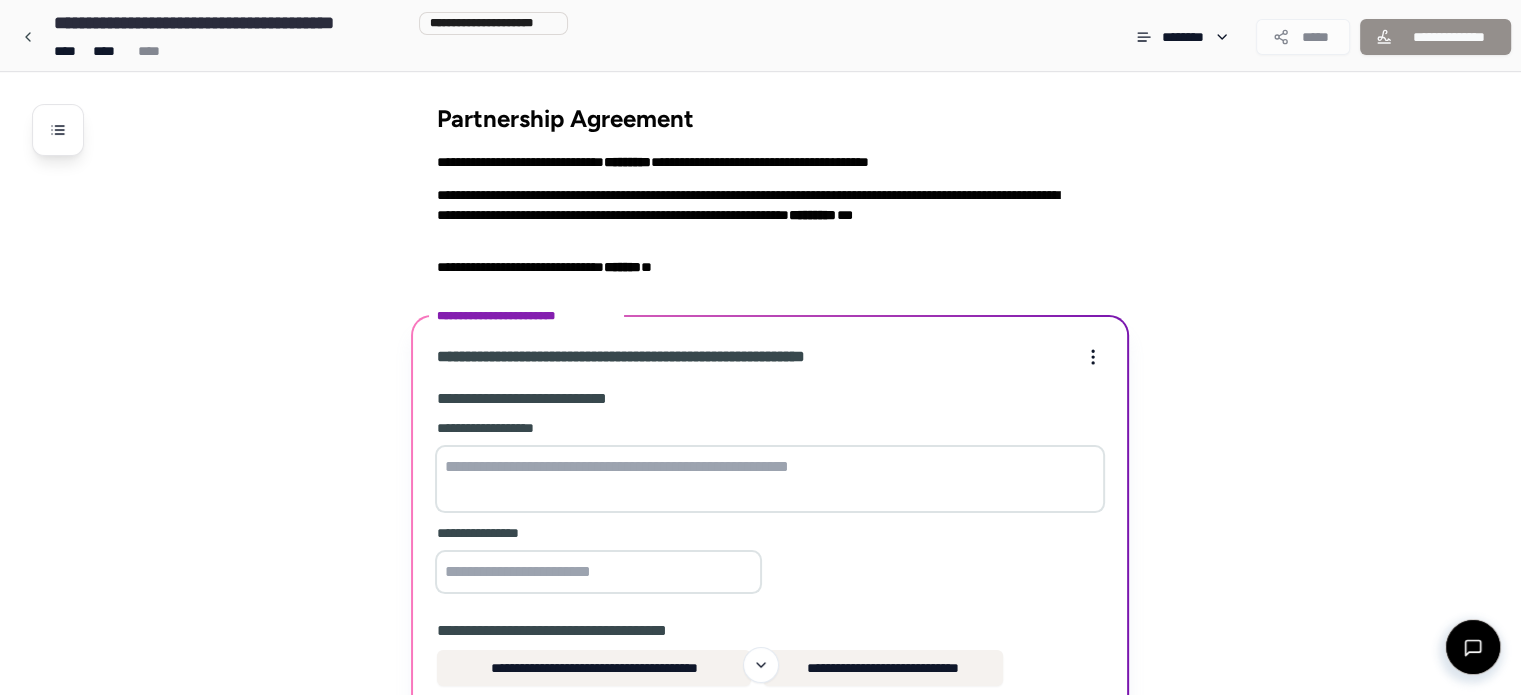 scroll, scrollTop: 301, scrollLeft: 0, axis: vertical 